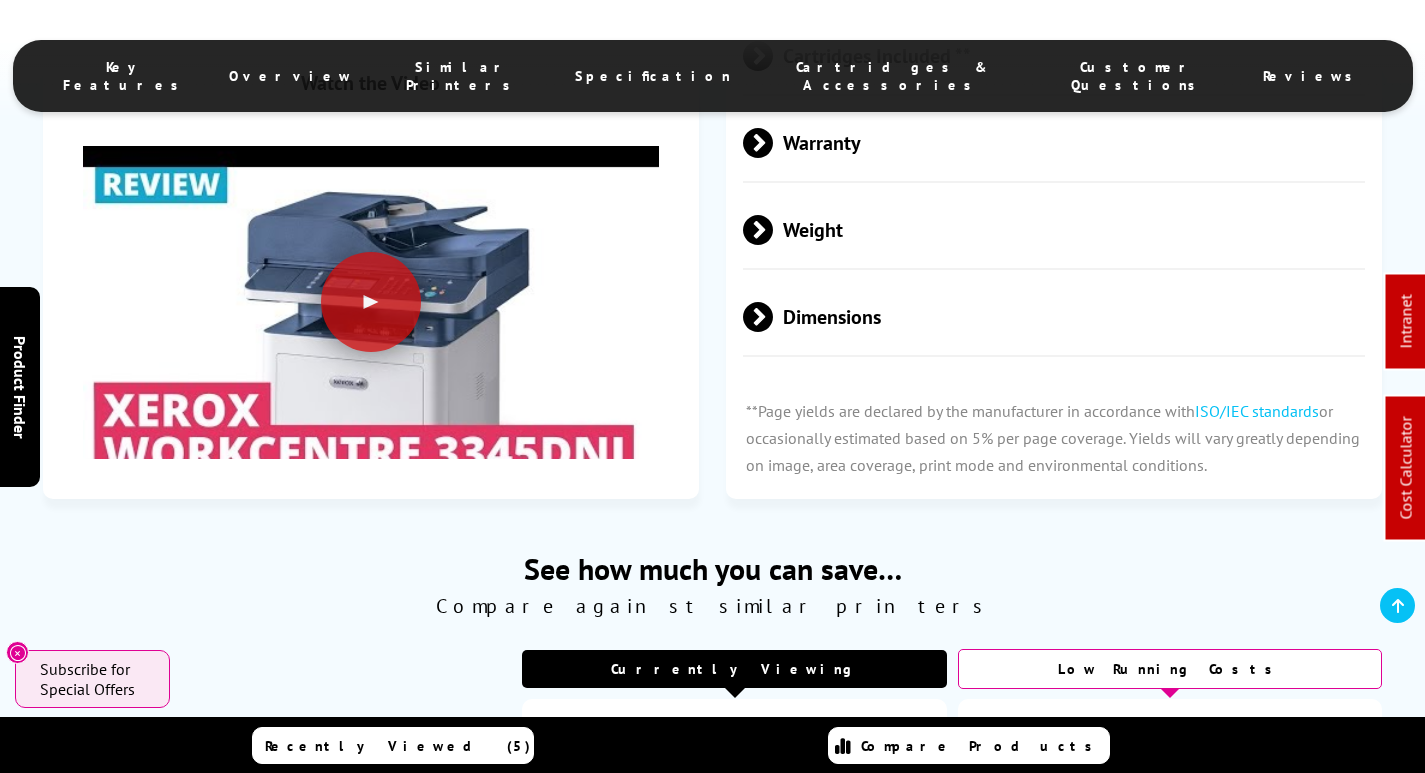 scroll, scrollTop: 0, scrollLeft: 0, axis: both 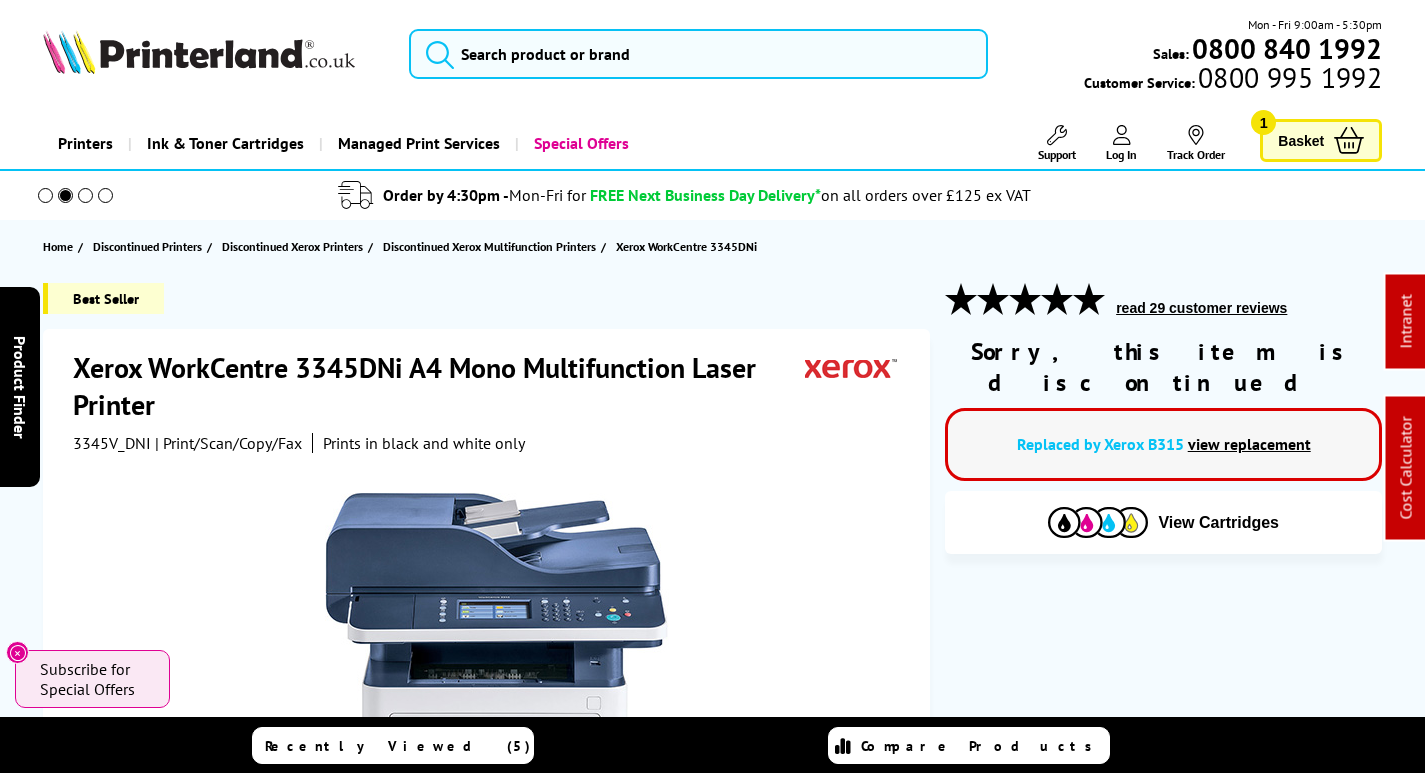 click at bounding box center [440, 54] 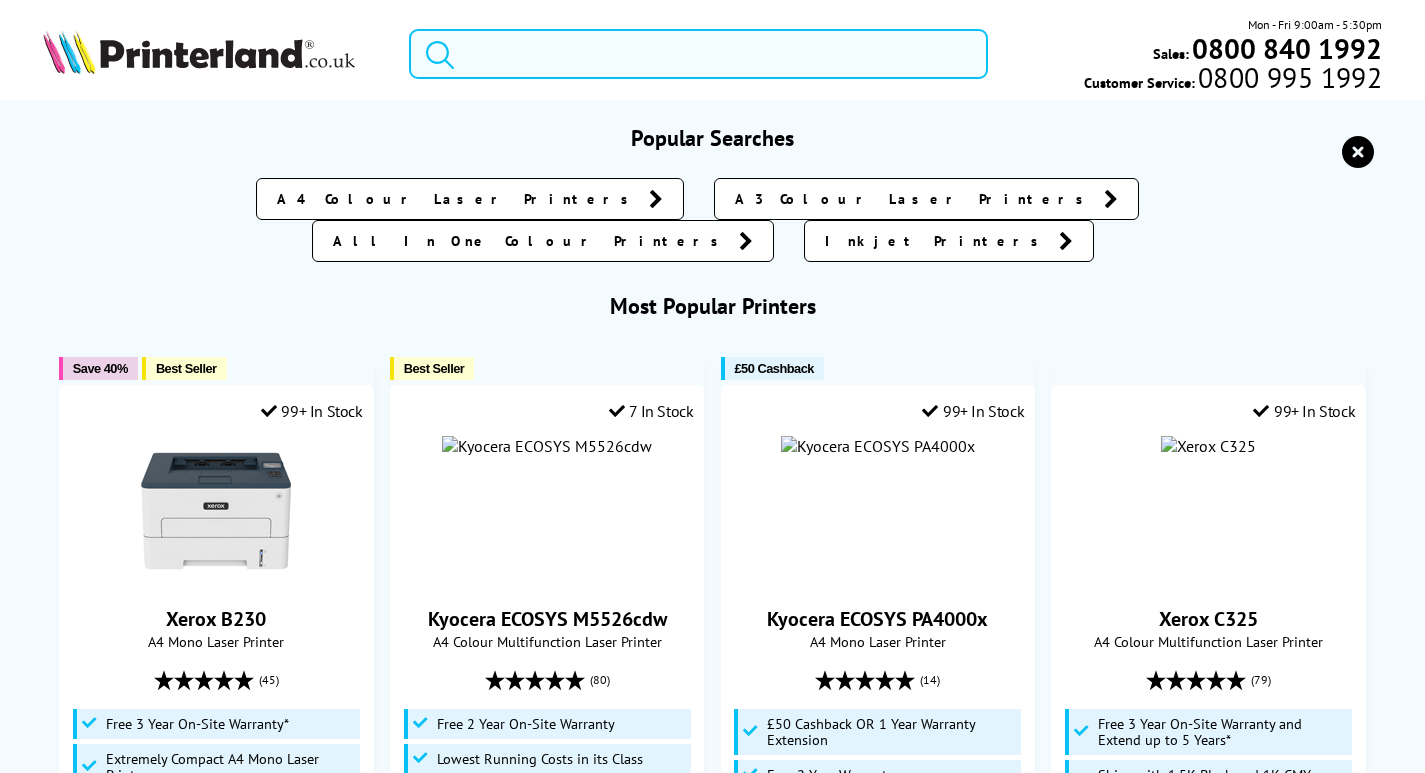 click at bounding box center (698, 54) 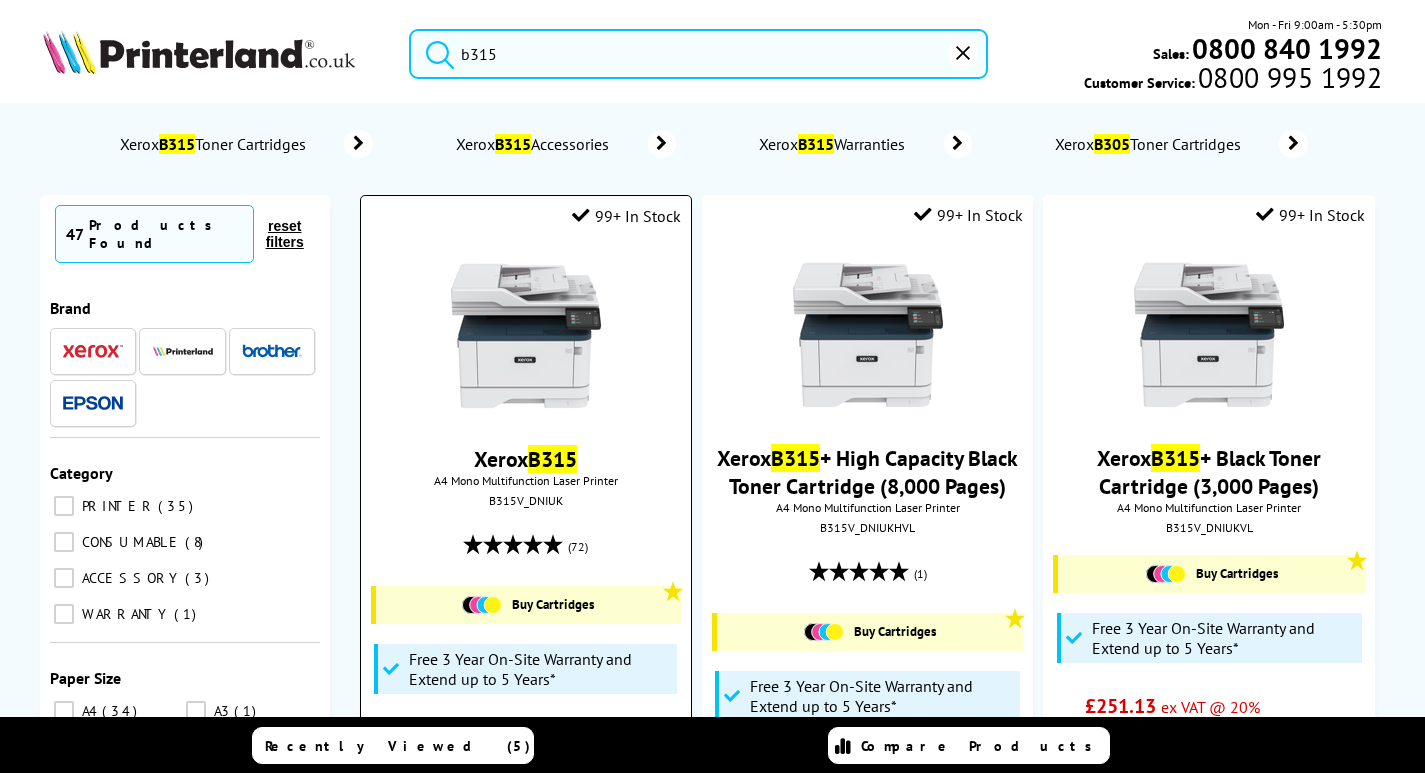 type on "b315" 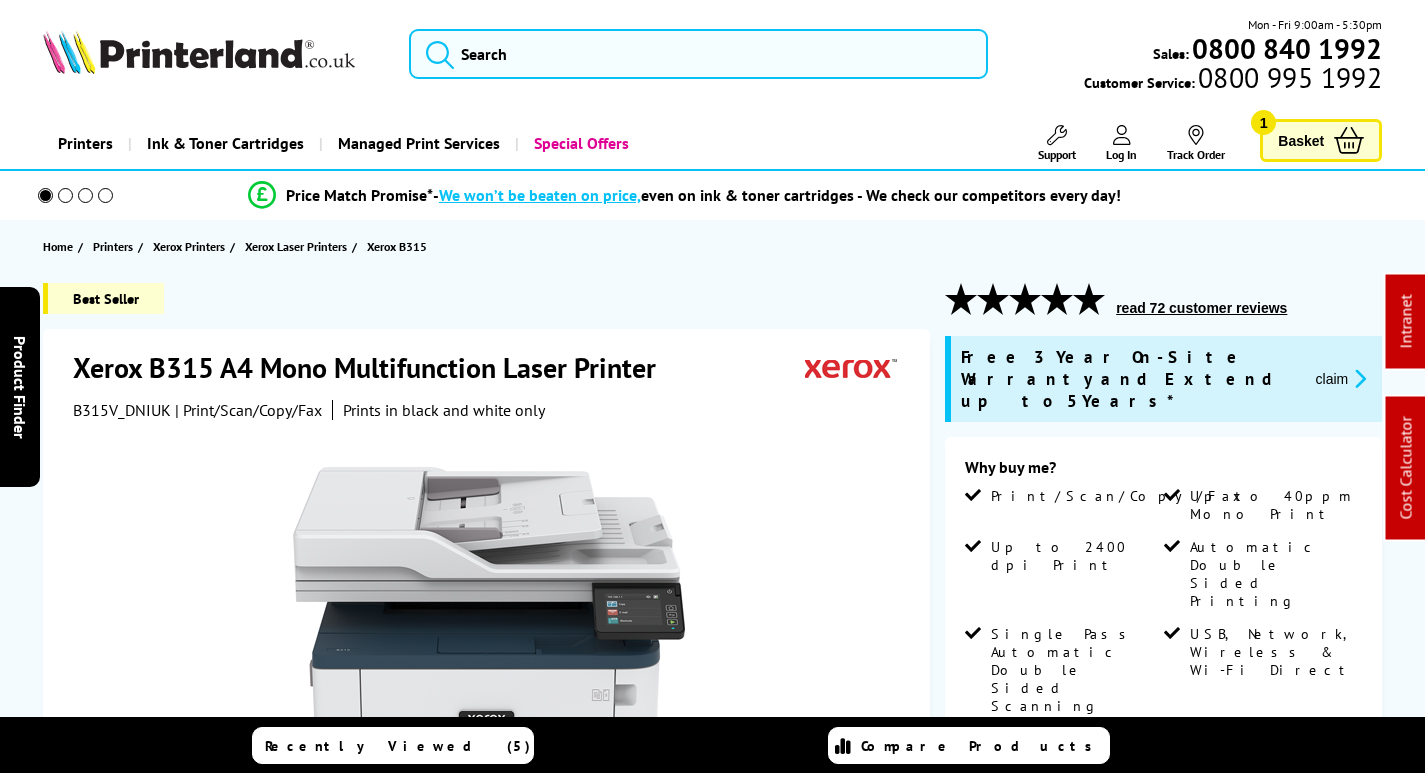 scroll, scrollTop: 0, scrollLeft: 0, axis: both 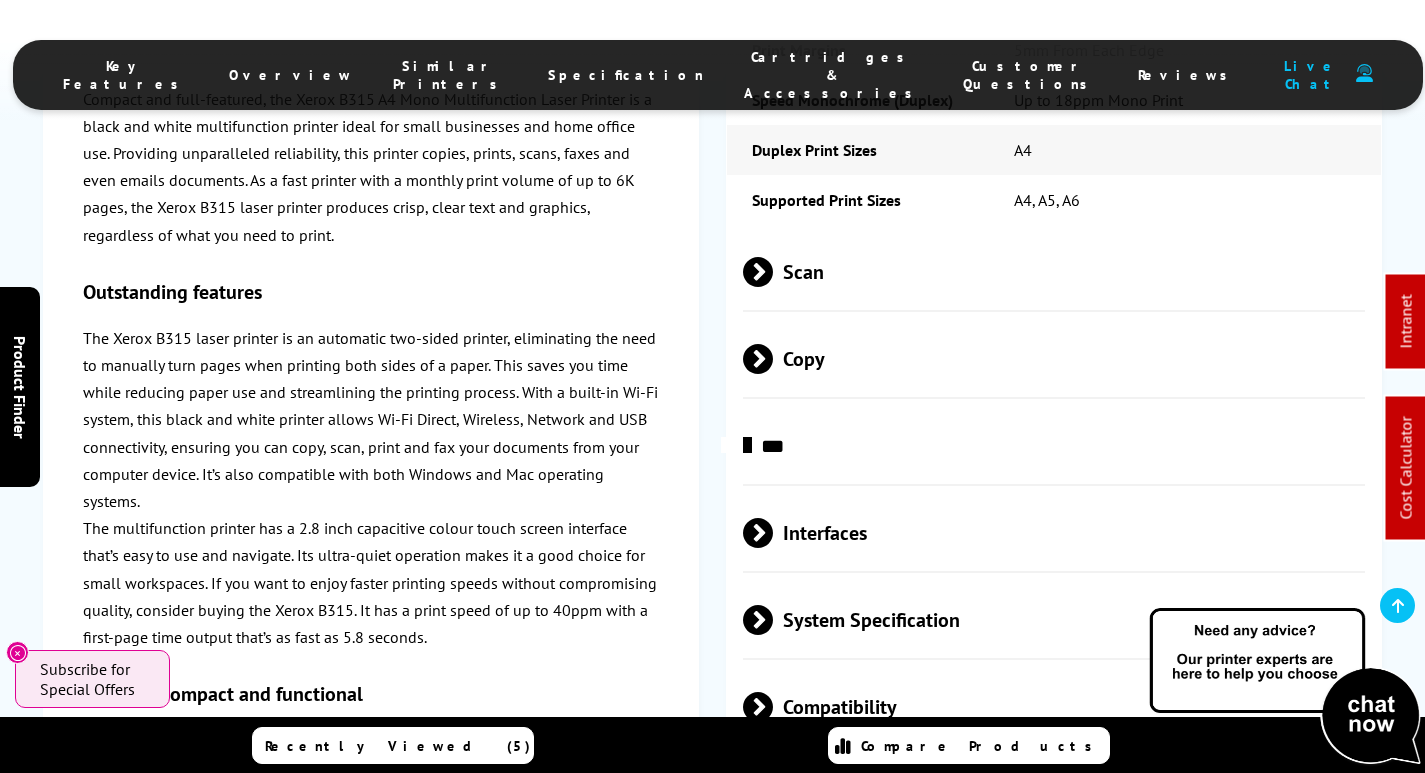 click on "Interfaces" at bounding box center (1054, 533) 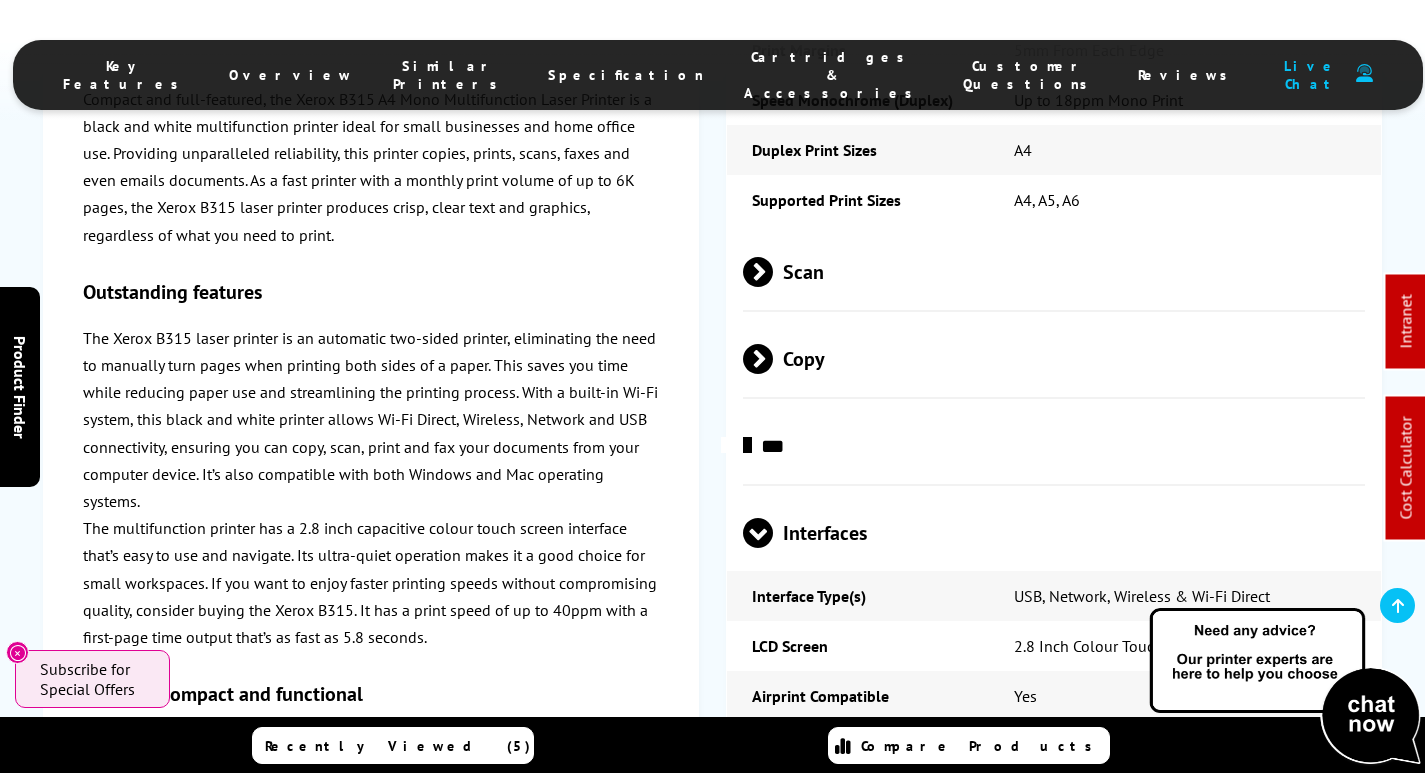 click on "Interfaces" at bounding box center [1054, 533] 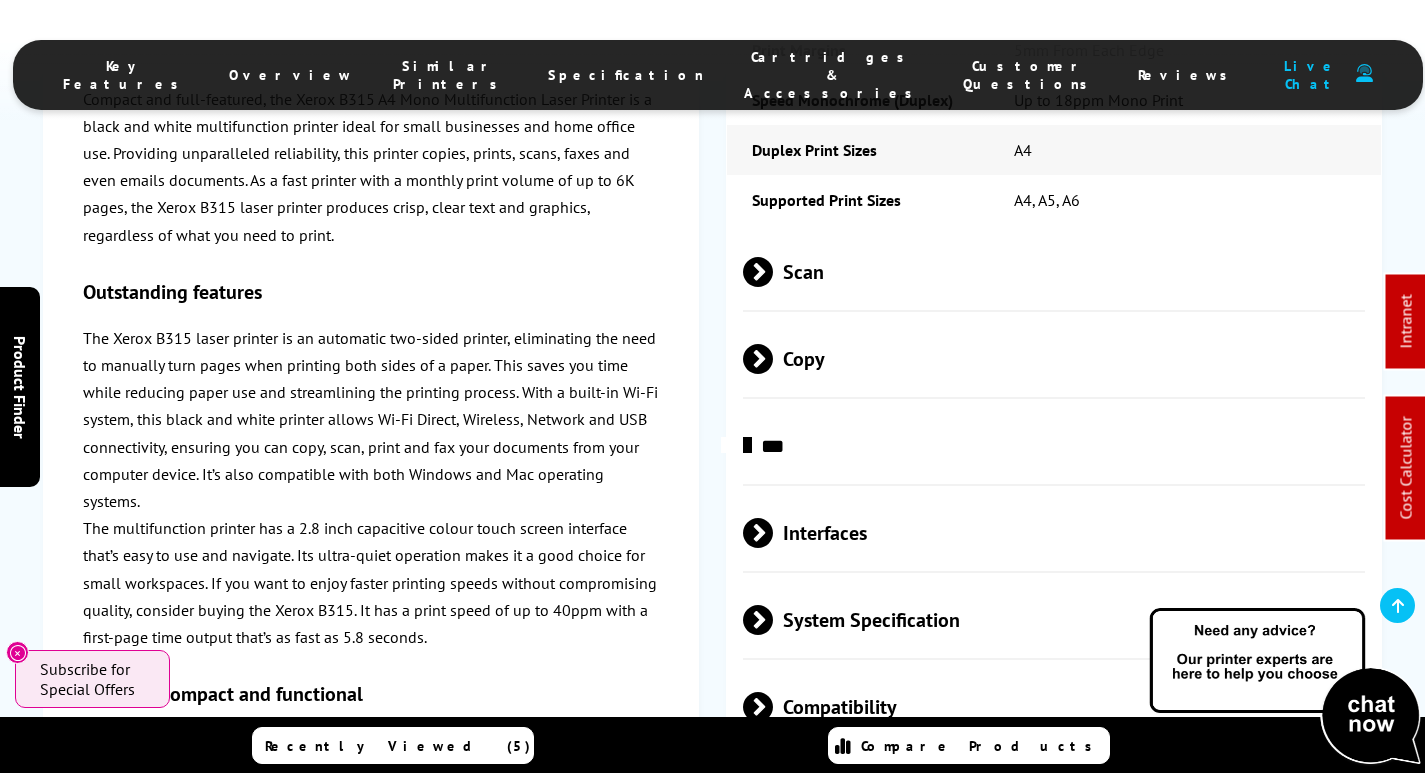 click on "System Specification" at bounding box center [1054, 620] 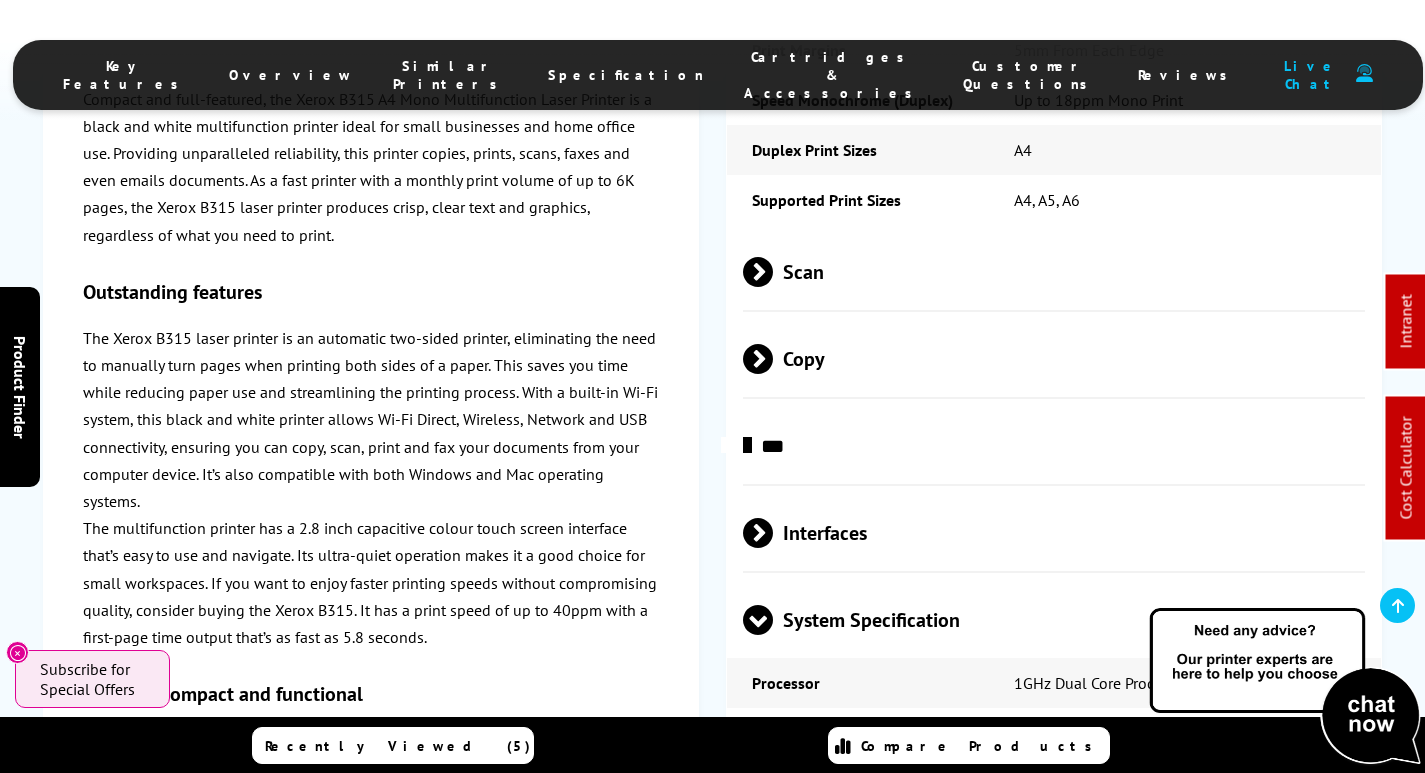 click on "System Specification" at bounding box center (1054, 620) 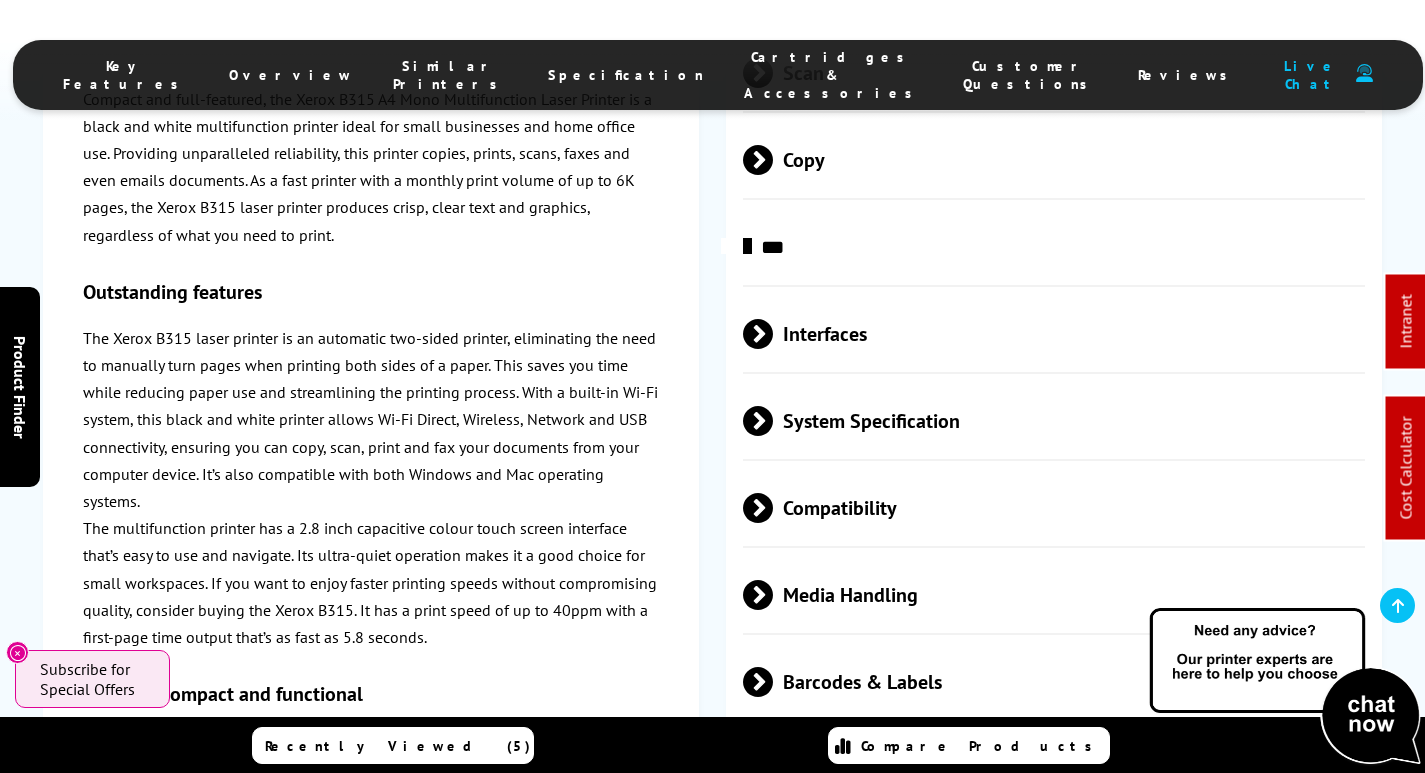 scroll, scrollTop: 5100, scrollLeft: 0, axis: vertical 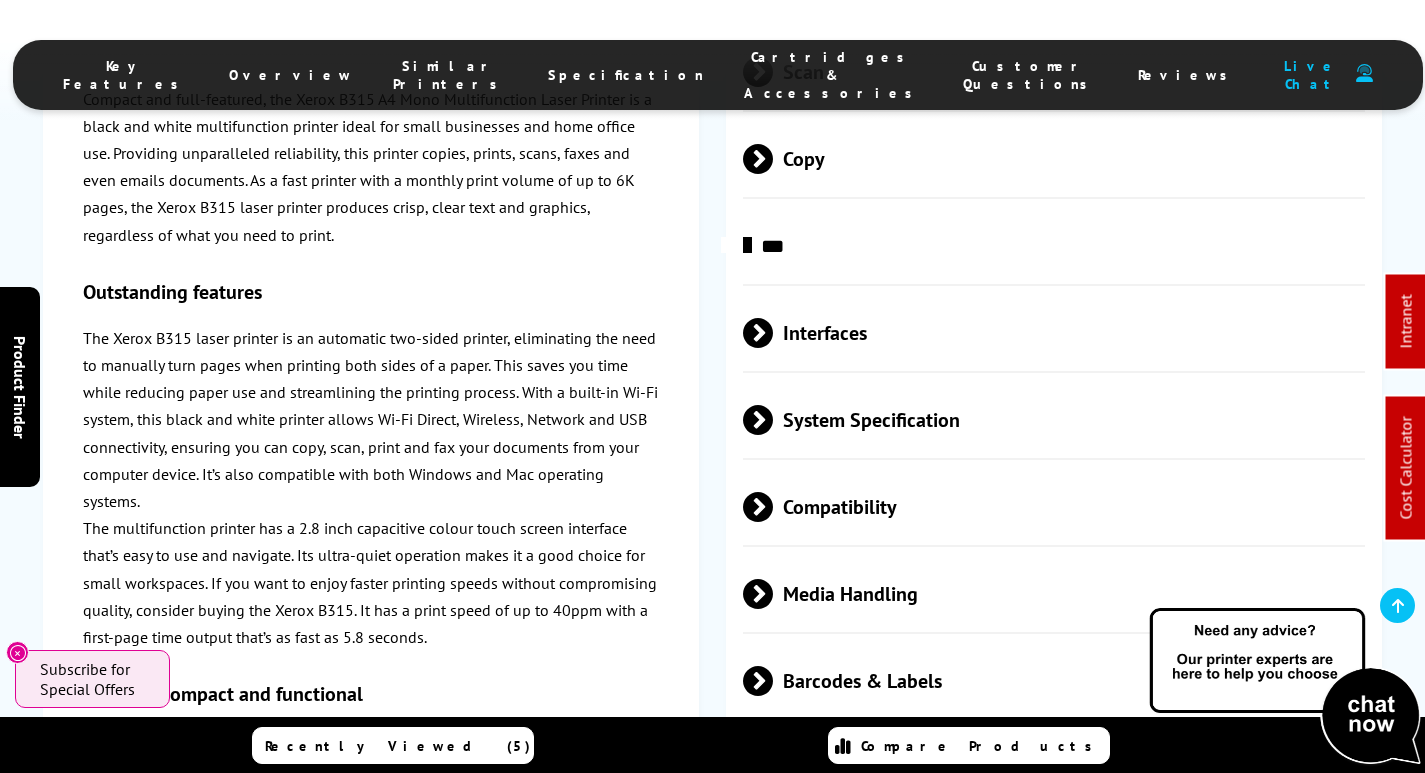 click on "Compatibility" at bounding box center (1054, 507) 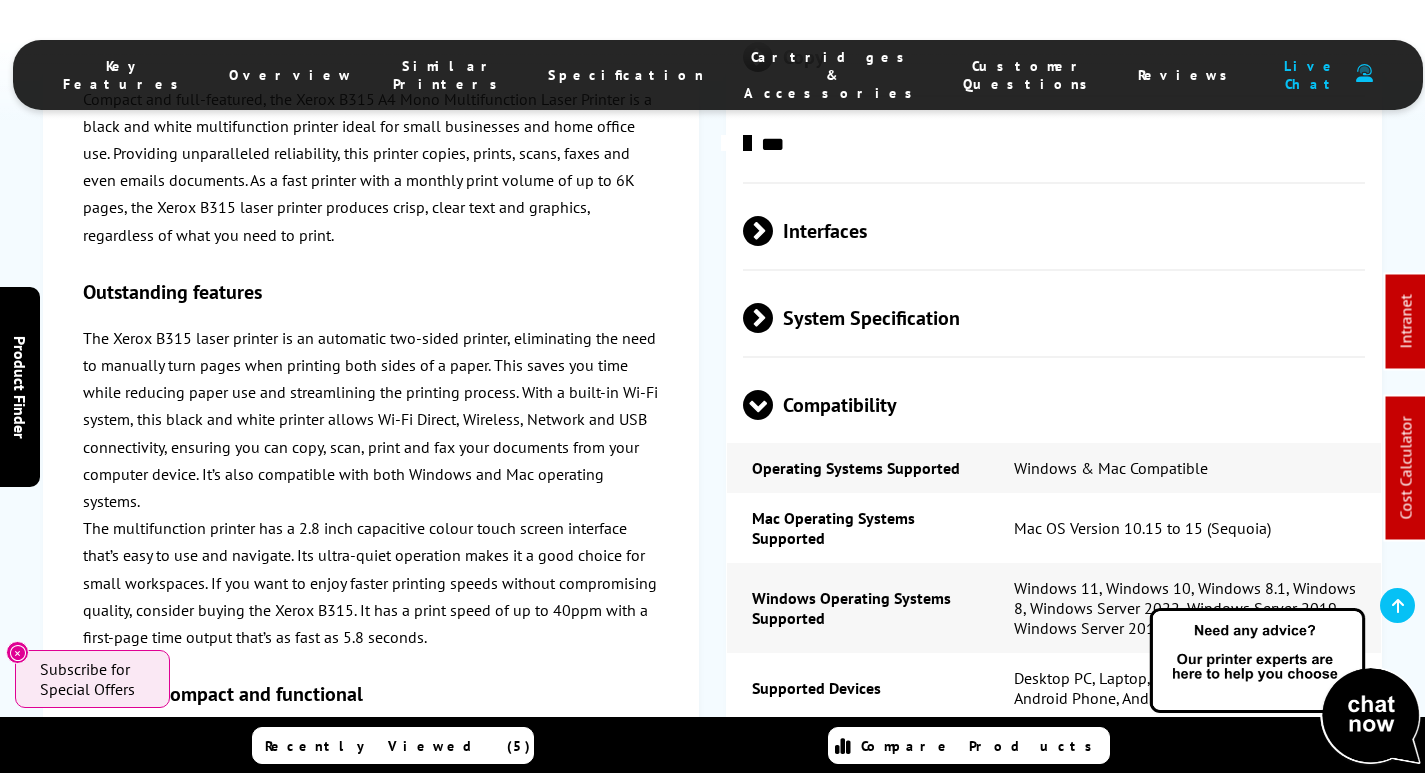 scroll, scrollTop: 5200, scrollLeft: 0, axis: vertical 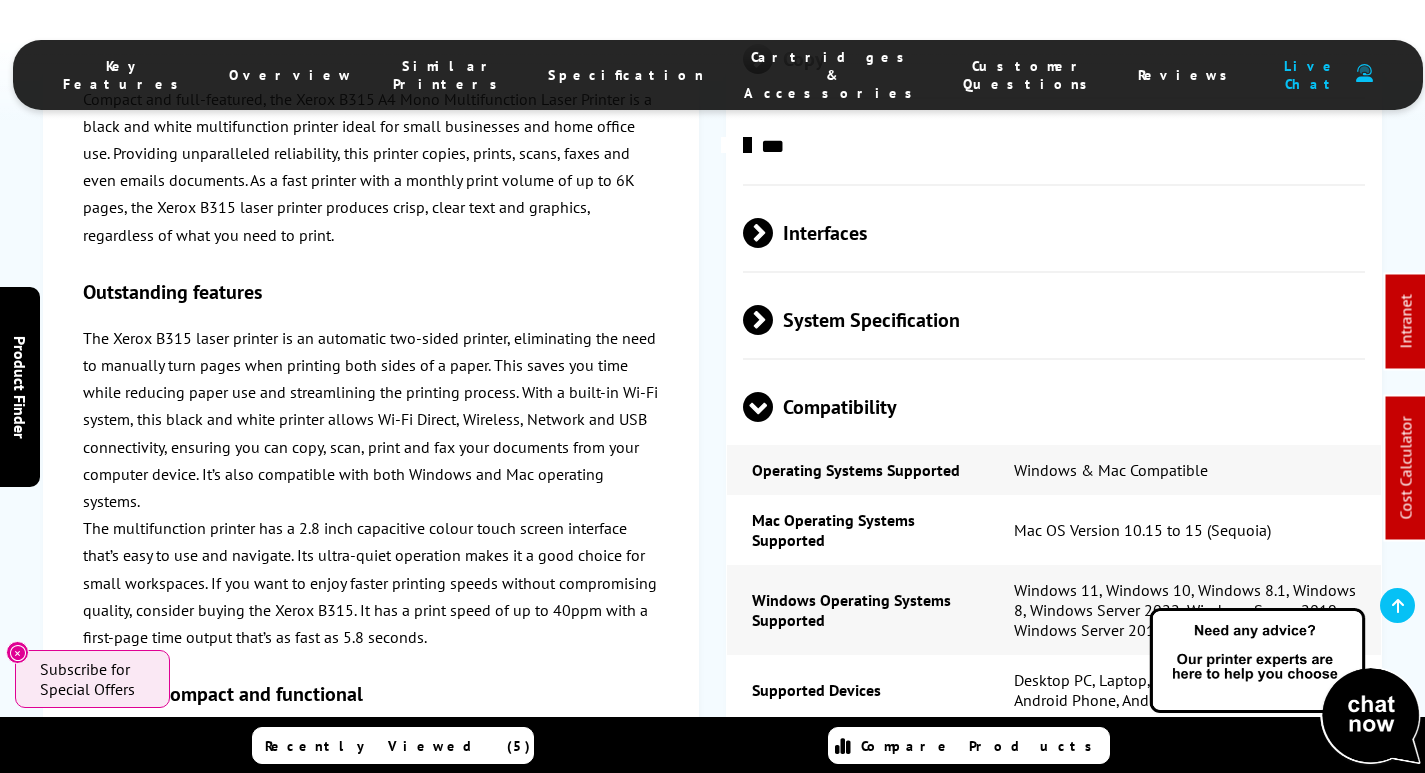 click on "Compatibility" at bounding box center [1054, 407] 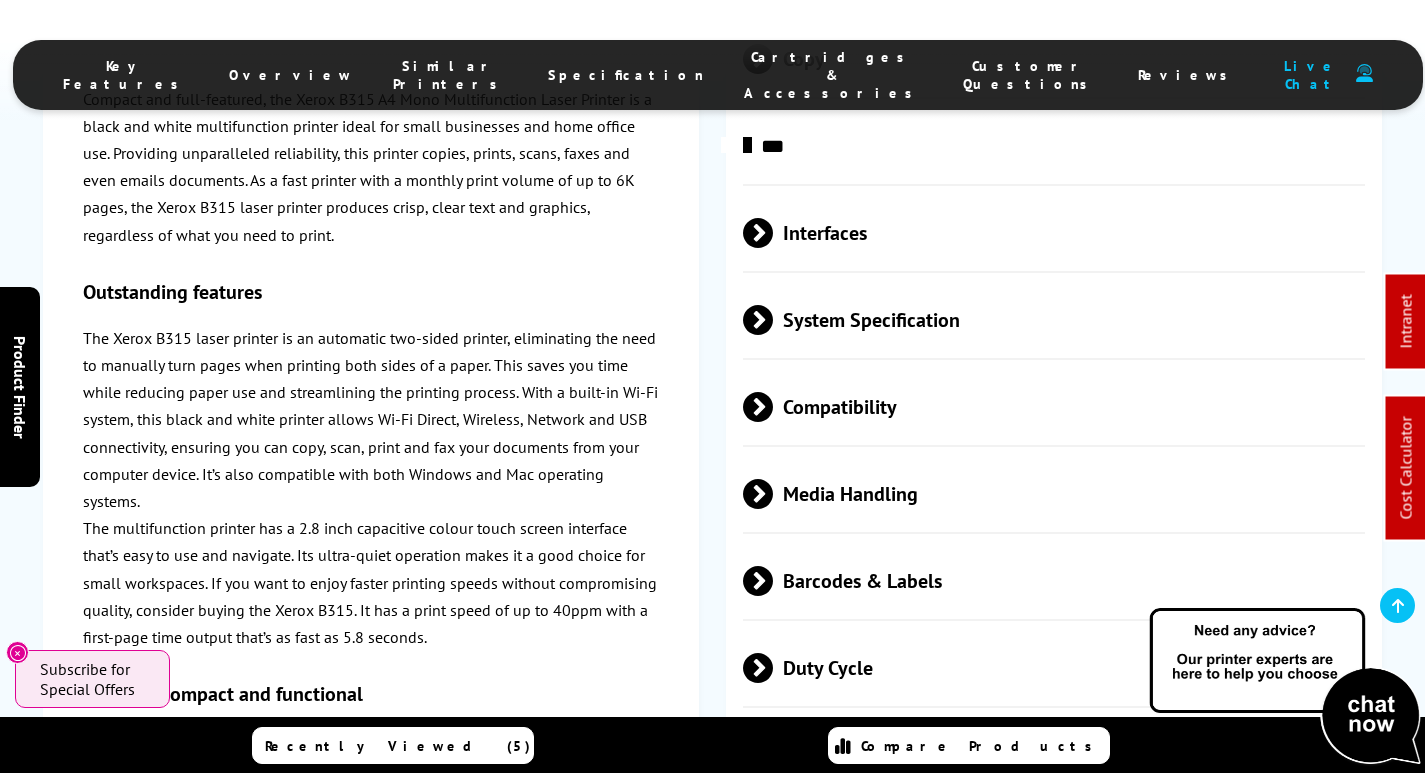 click on "Media Handling" at bounding box center (1054, 494) 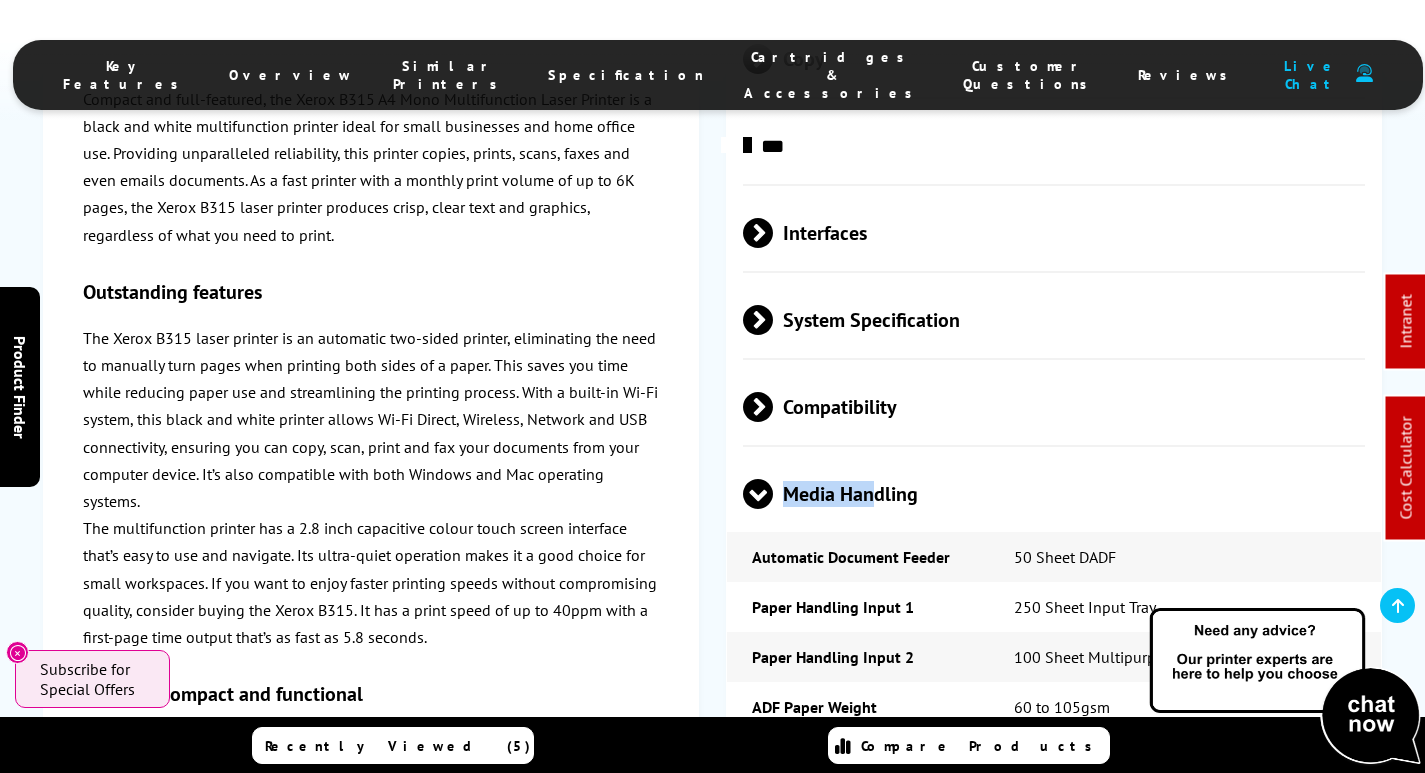 click on "Media Handling" at bounding box center (1054, 494) 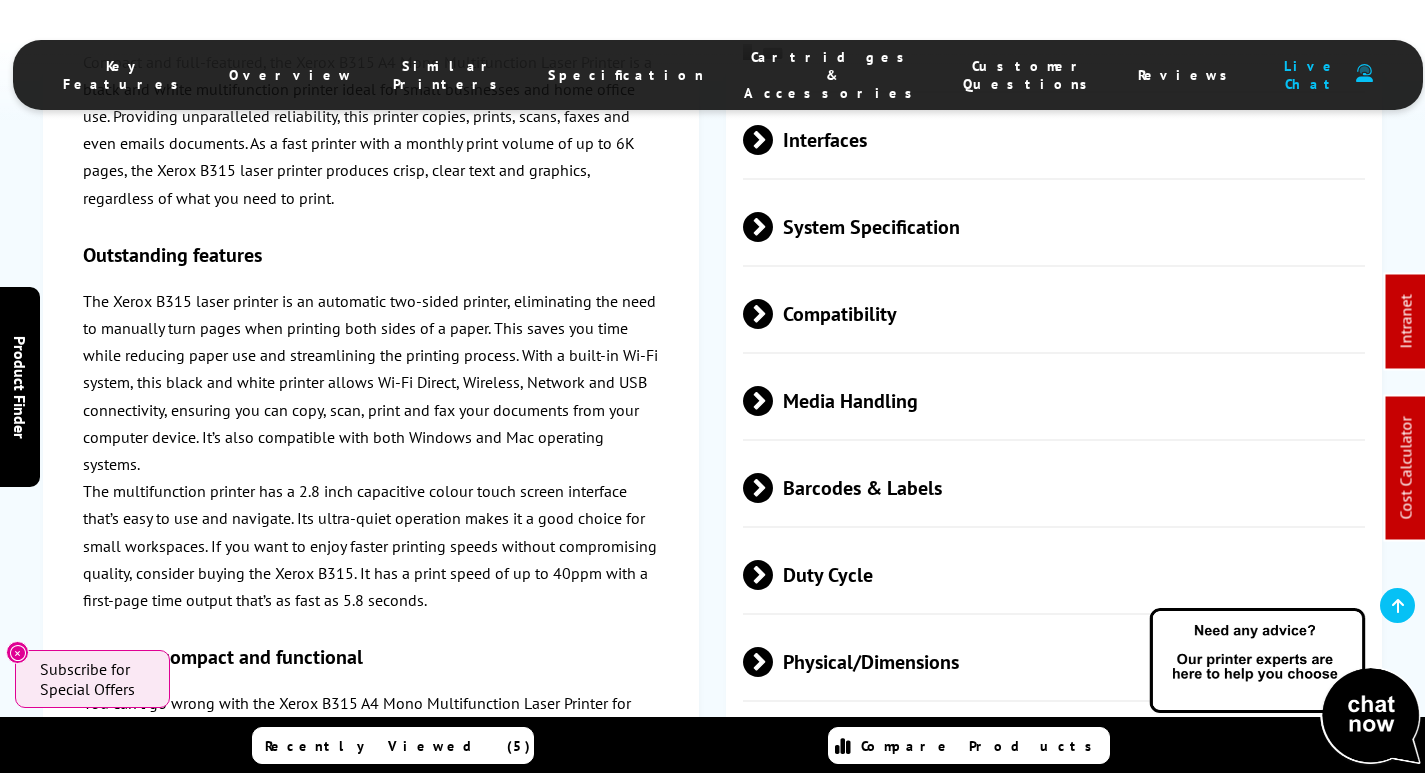 scroll, scrollTop: 5400, scrollLeft: 0, axis: vertical 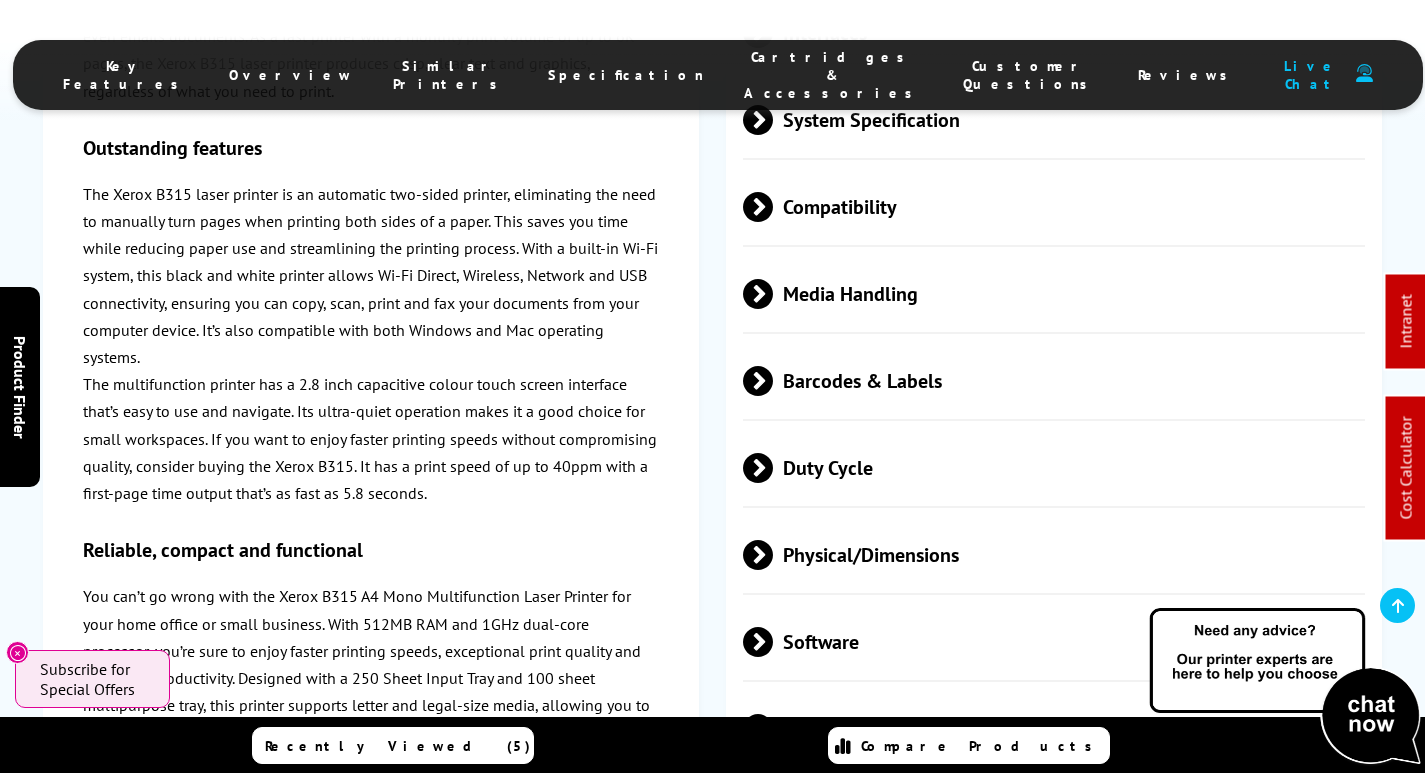 click on "Physical/Dimensions" at bounding box center [1054, 555] 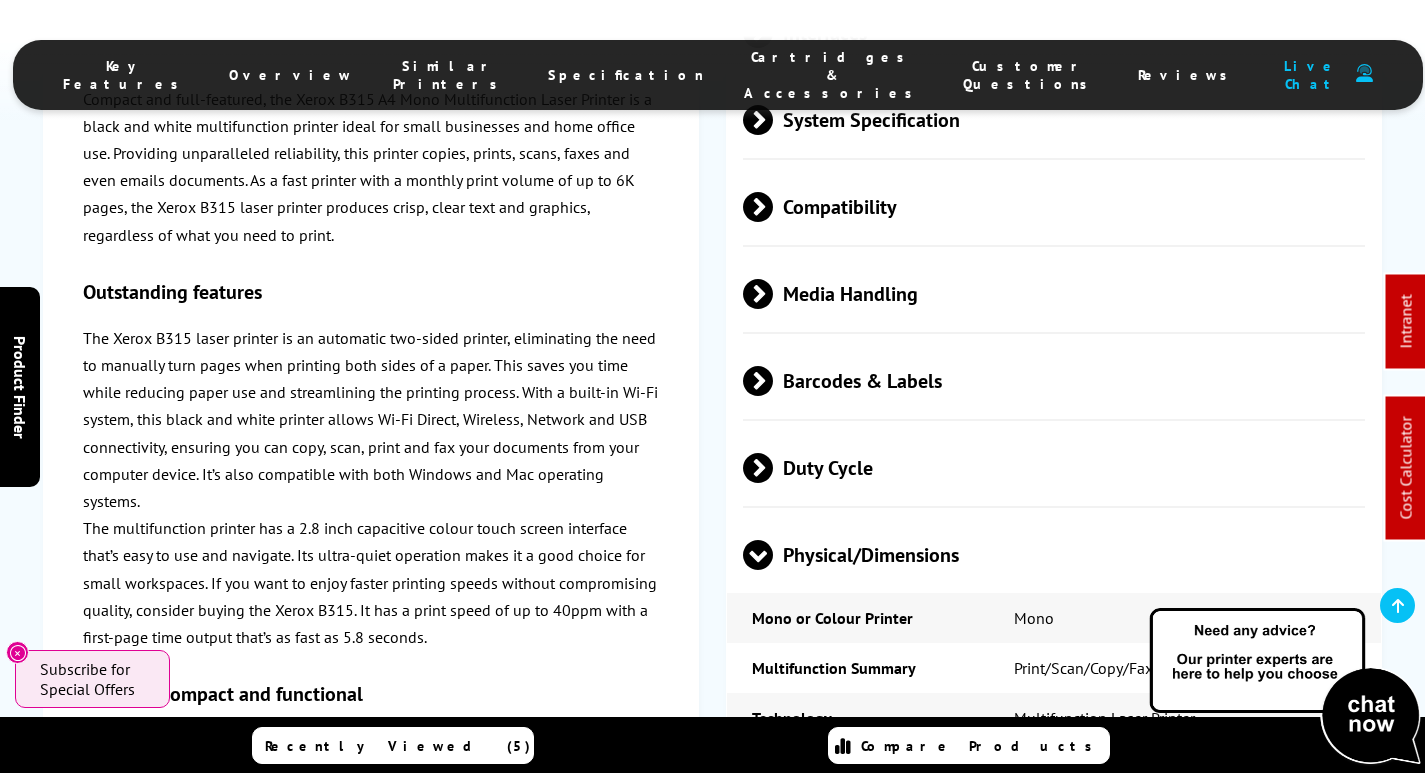 click on "Physical/Dimensions" at bounding box center [1054, 555] 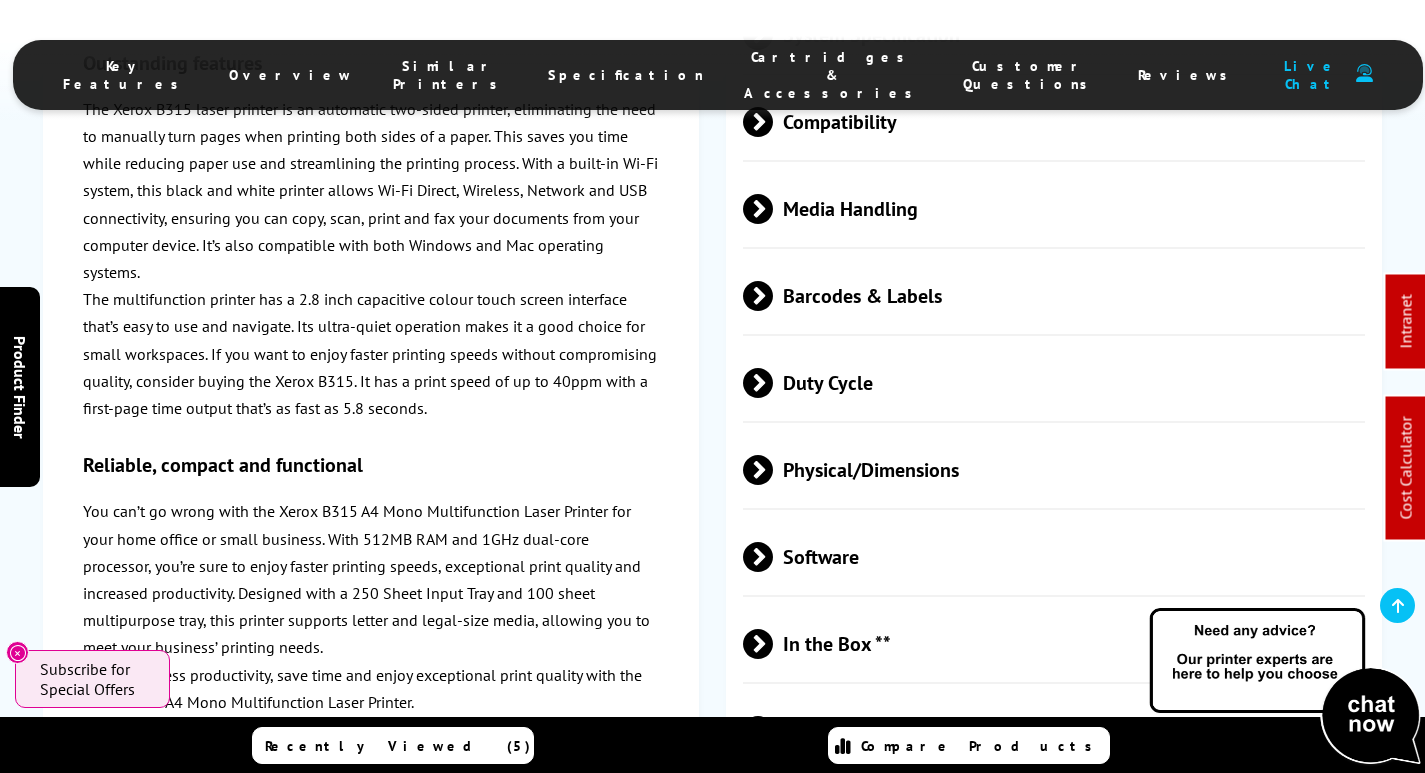 scroll, scrollTop: 5600, scrollLeft: 0, axis: vertical 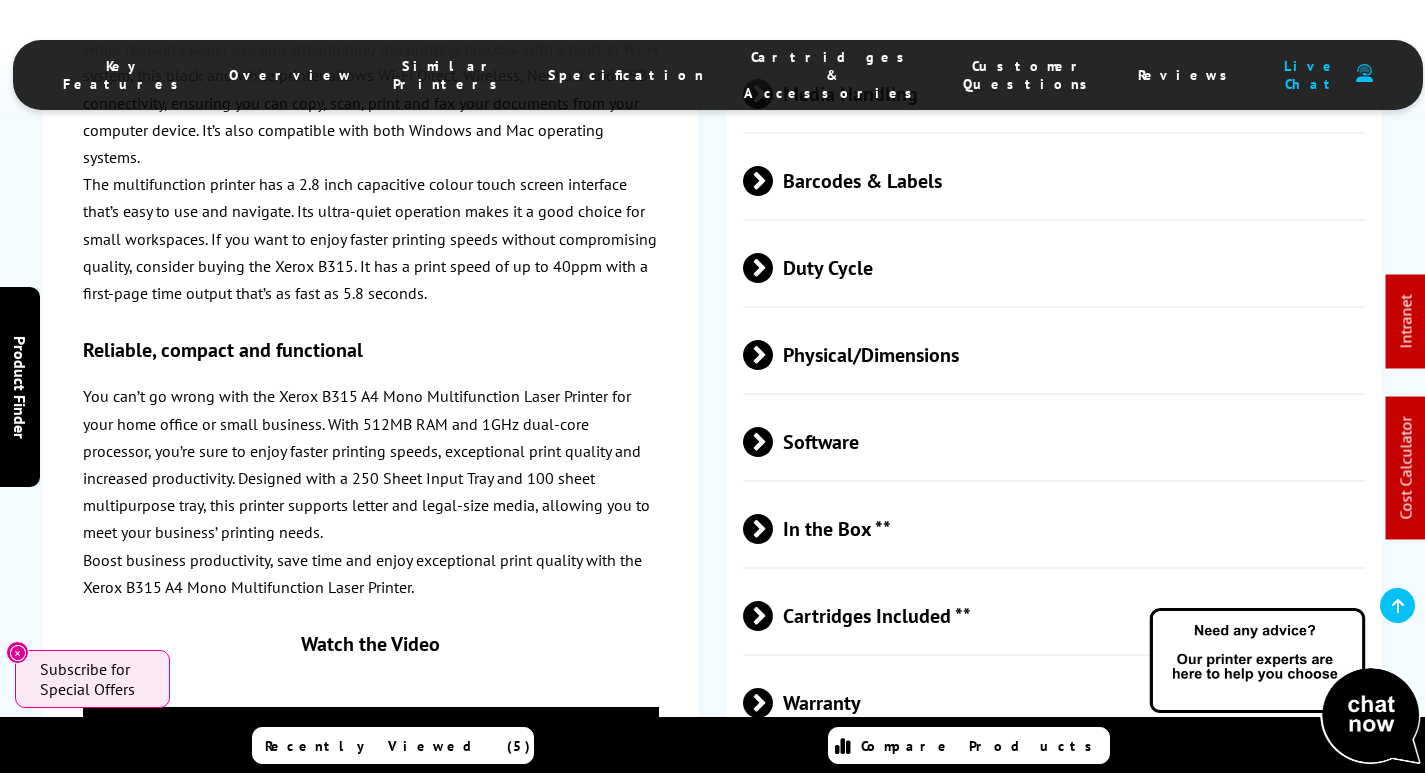 click on "Software" at bounding box center [1054, 442] 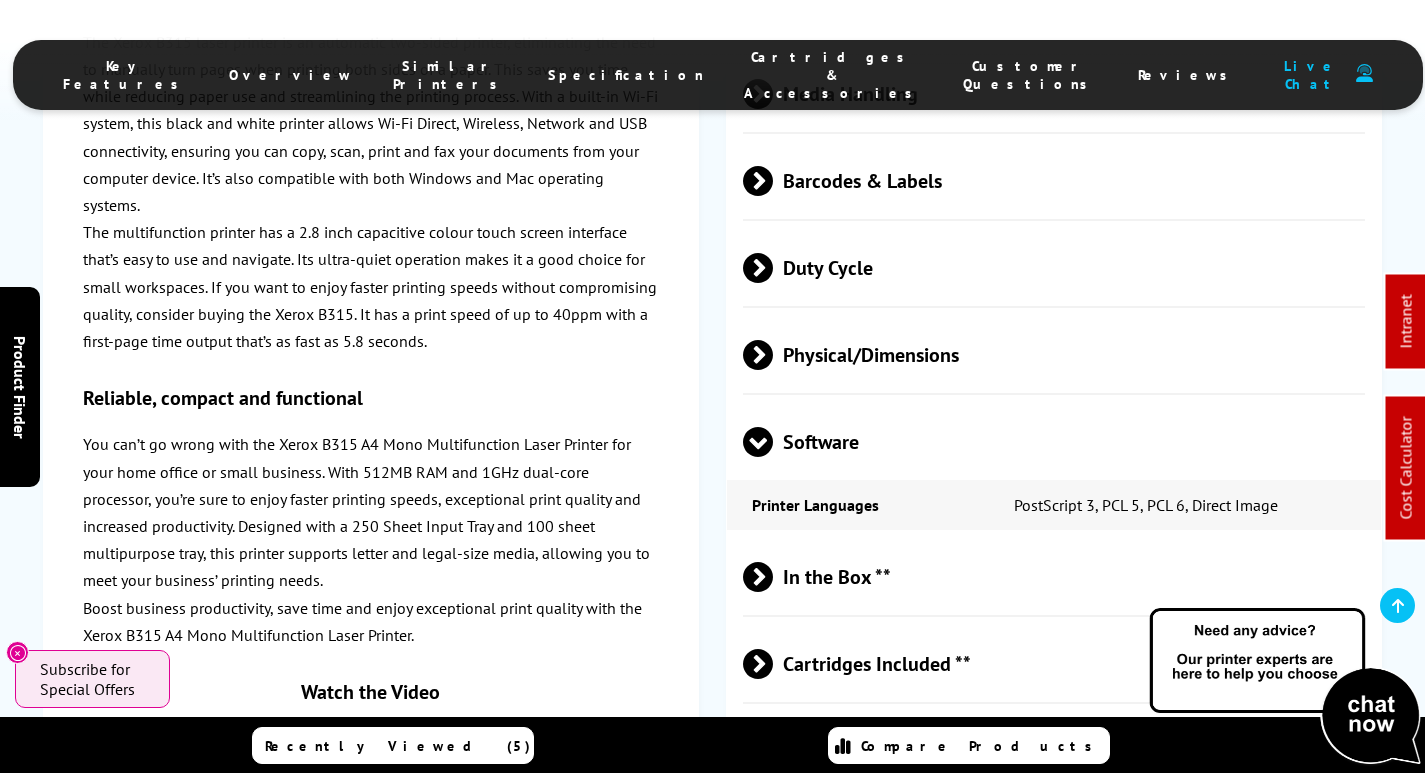 click on "Software" at bounding box center [1054, 442] 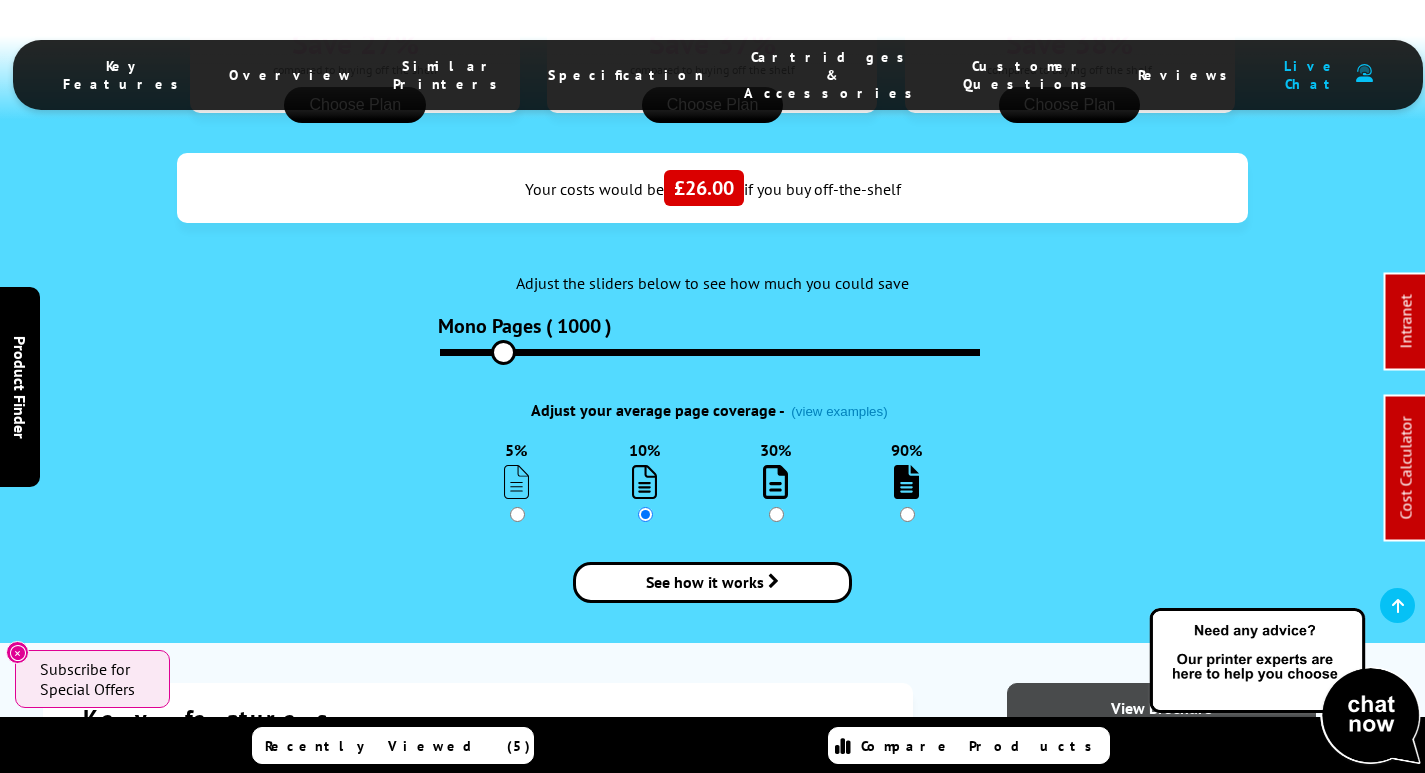 scroll, scrollTop: 2600, scrollLeft: 0, axis: vertical 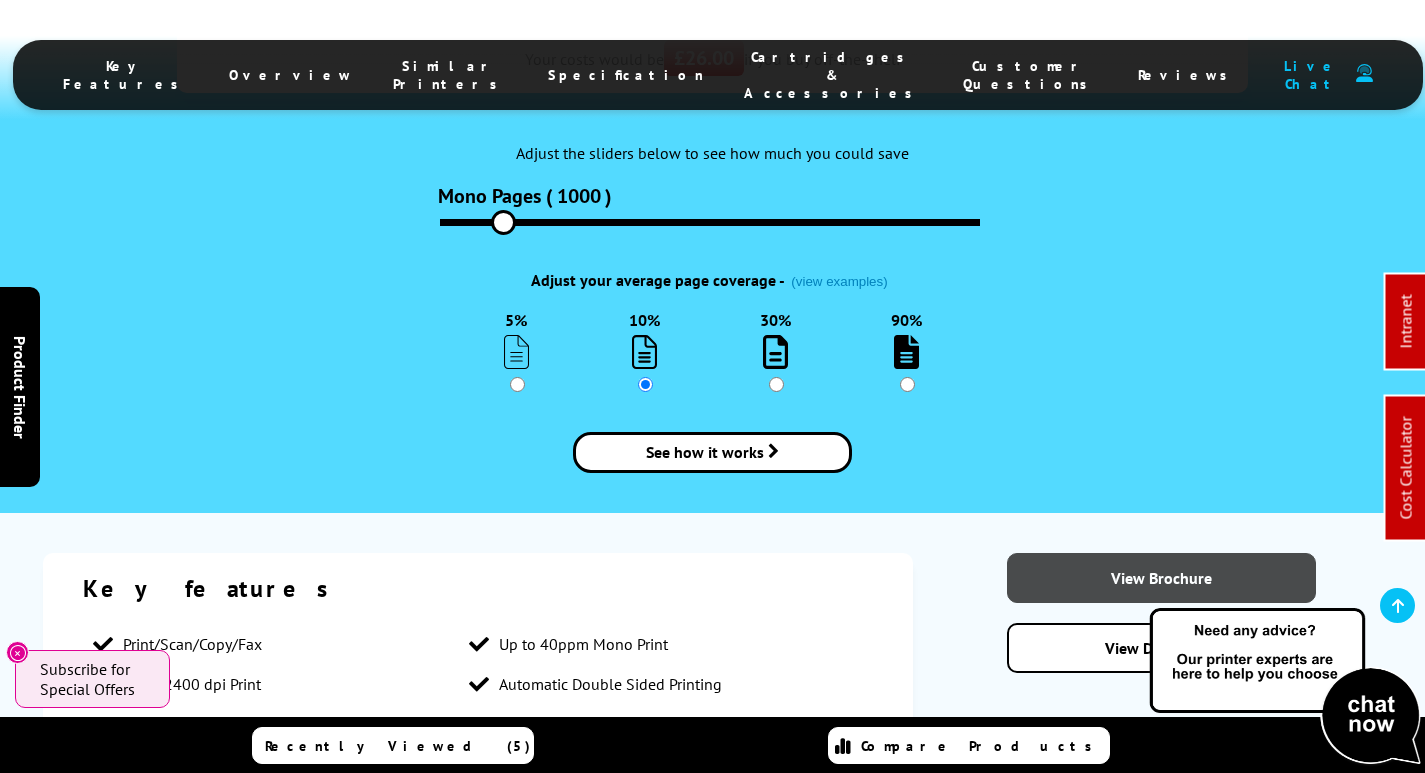 click on "View Brochure" at bounding box center [1161, 578] 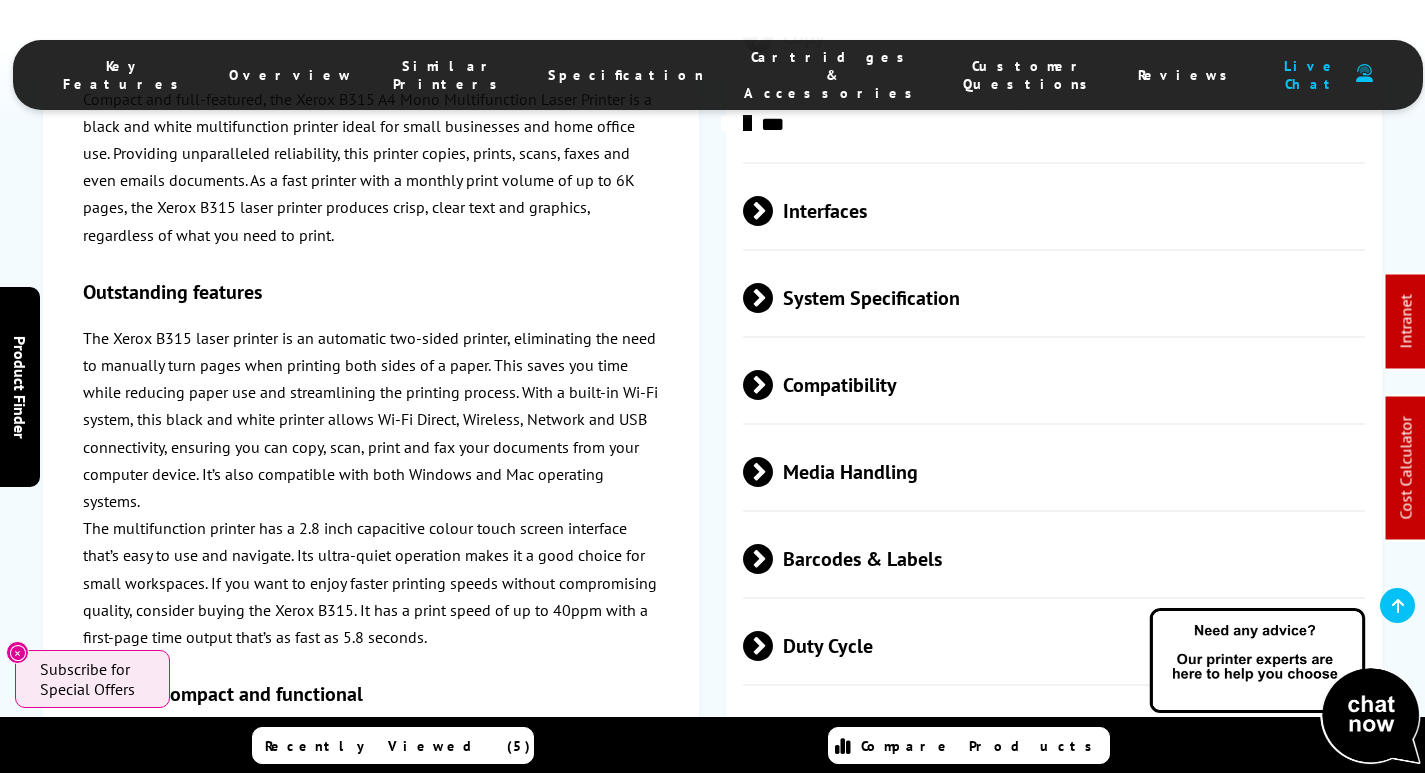scroll, scrollTop: 5000, scrollLeft: 0, axis: vertical 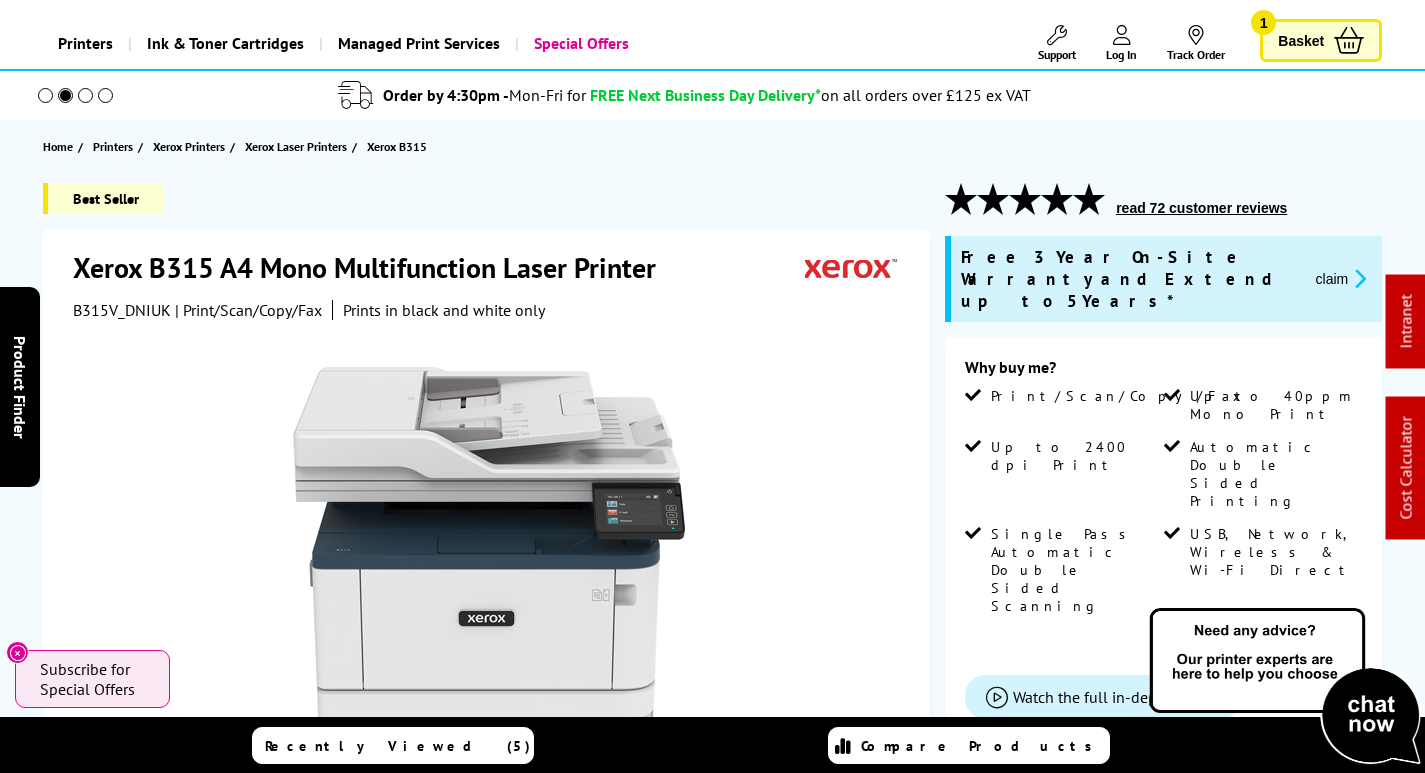 click on "read 72 customer reviews" at bounding box center [1201, 208] 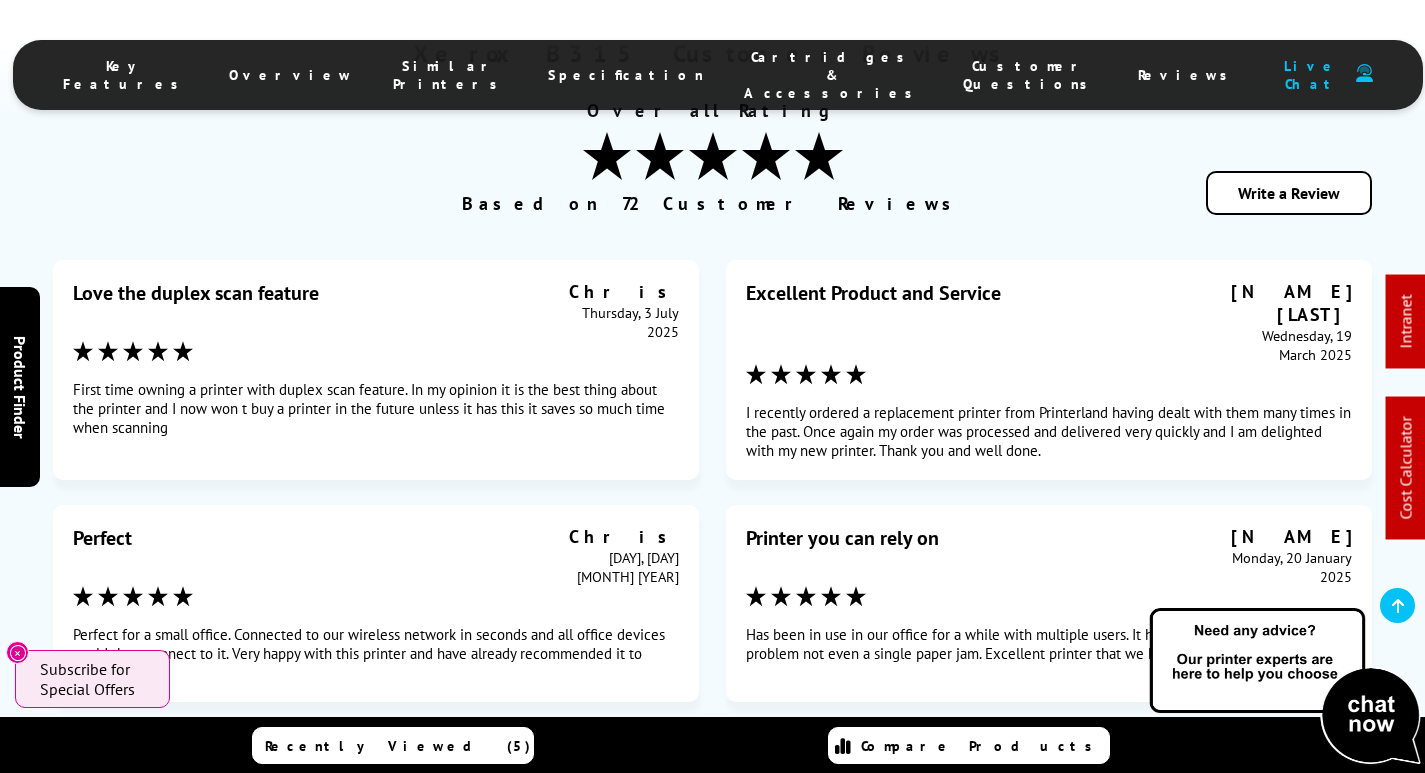 scroll, scrollTop: 11020, scrollLeft: 0, axis: vertical 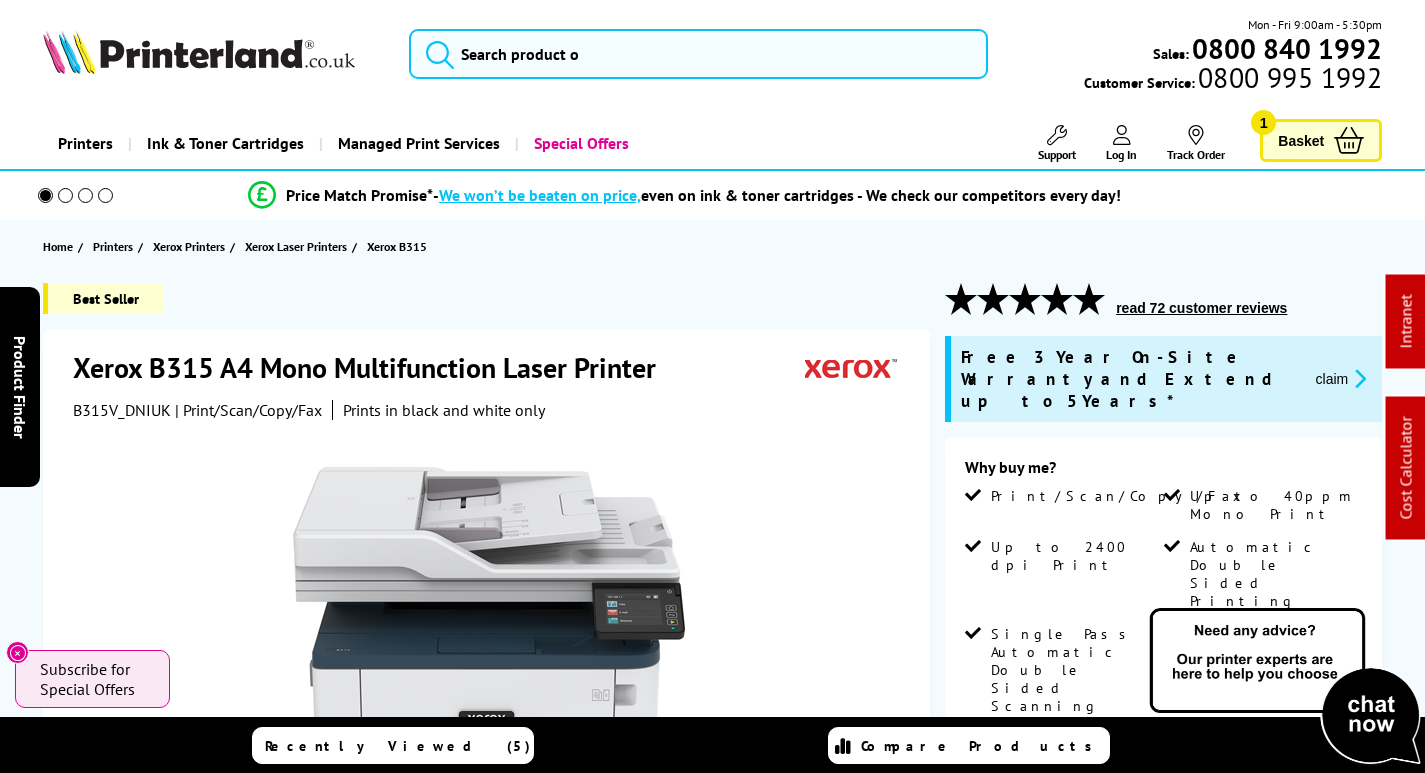 click at bounding box center (199, 52) 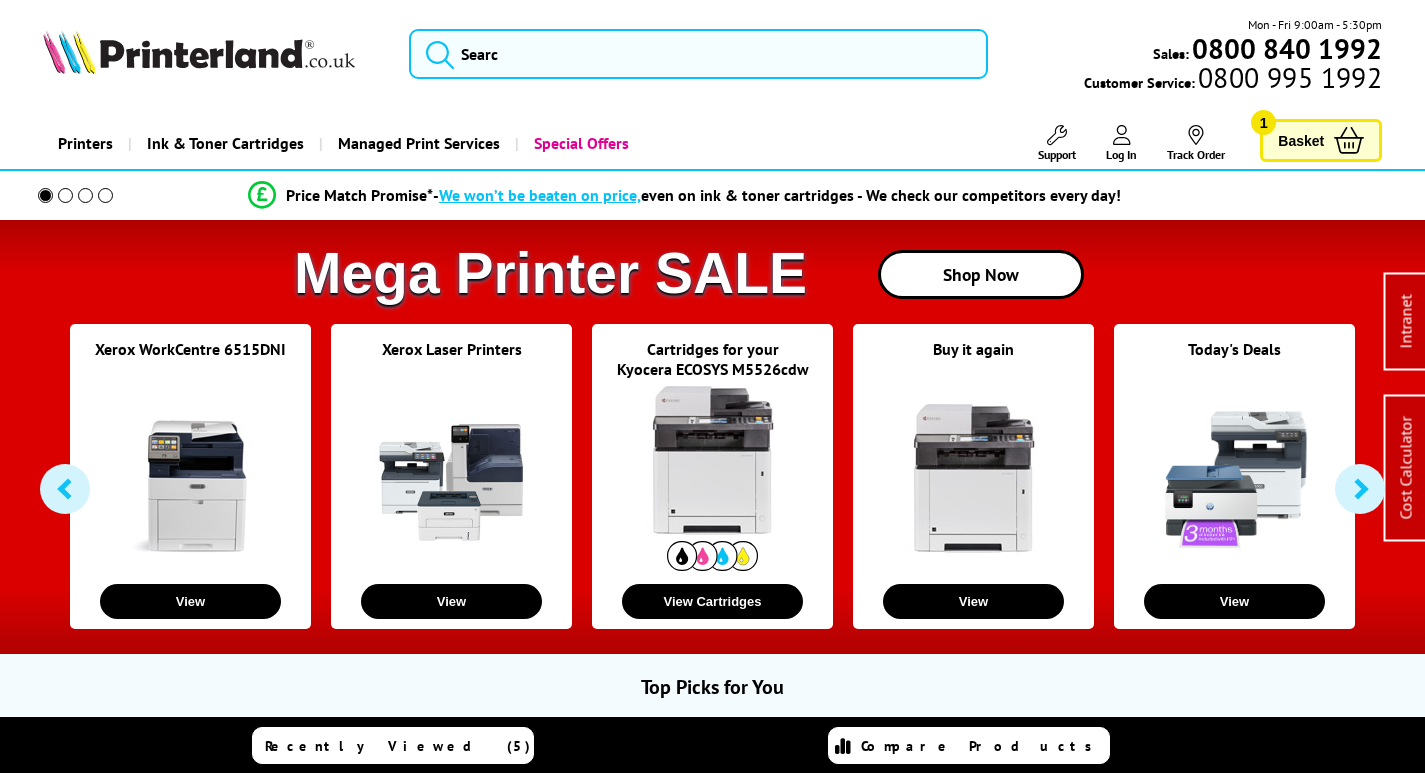scroll, scrollTop: 0, scrollLeft: 0, axis: both 